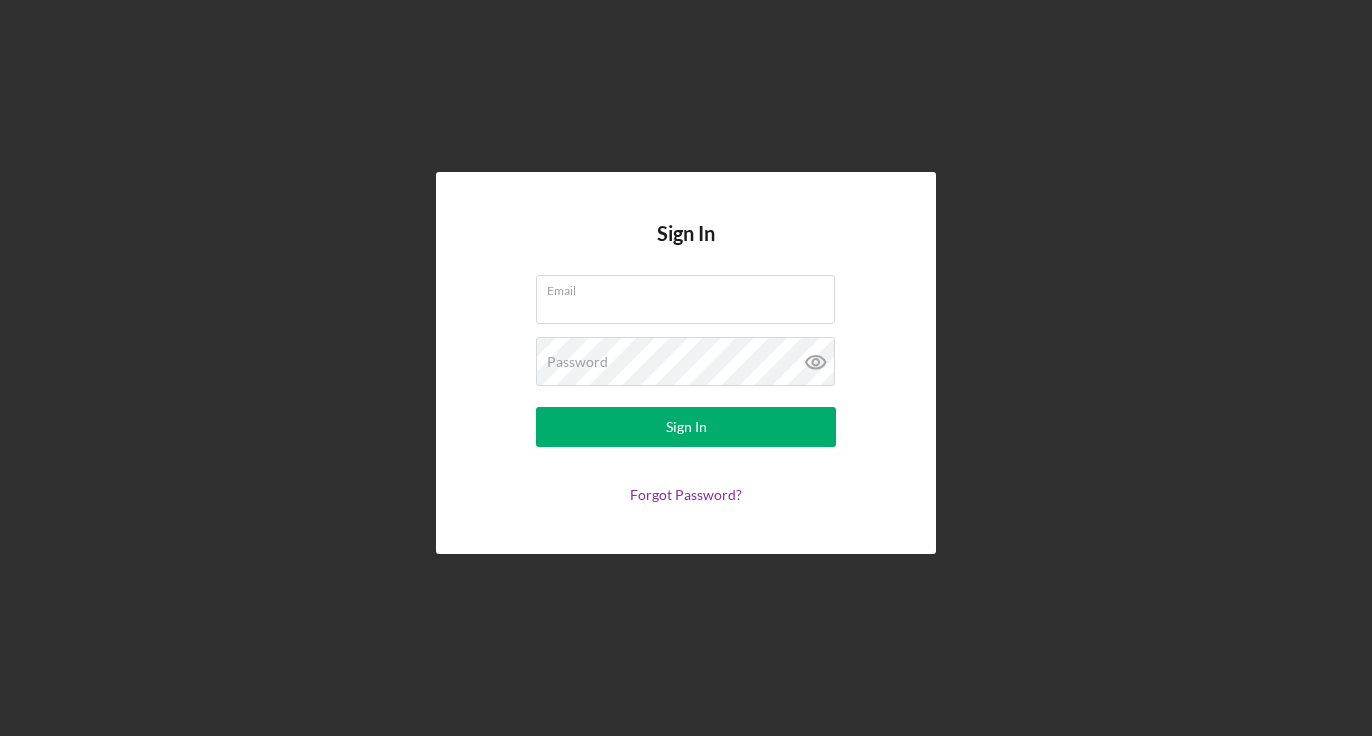 scroll, scrollTop: 0, scrollLeft: 0, axis: both 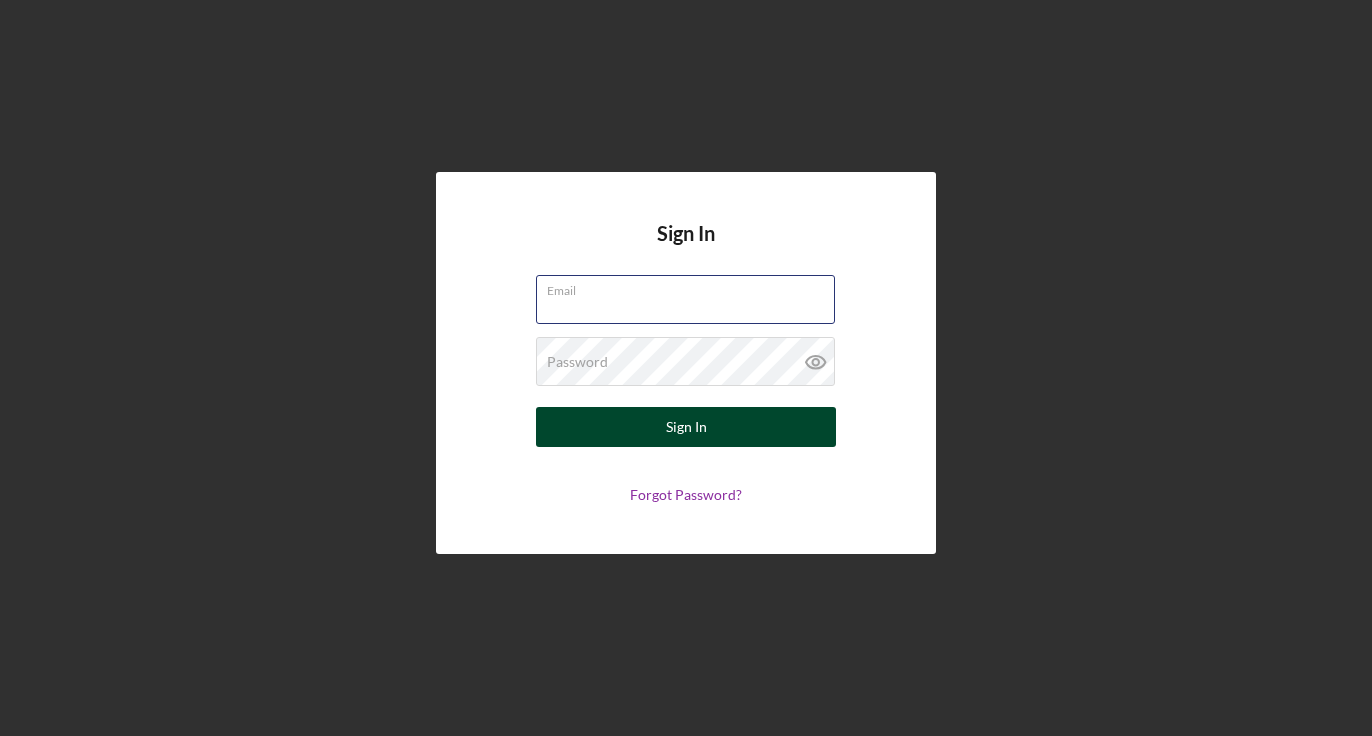 type on "[EMAIL]" 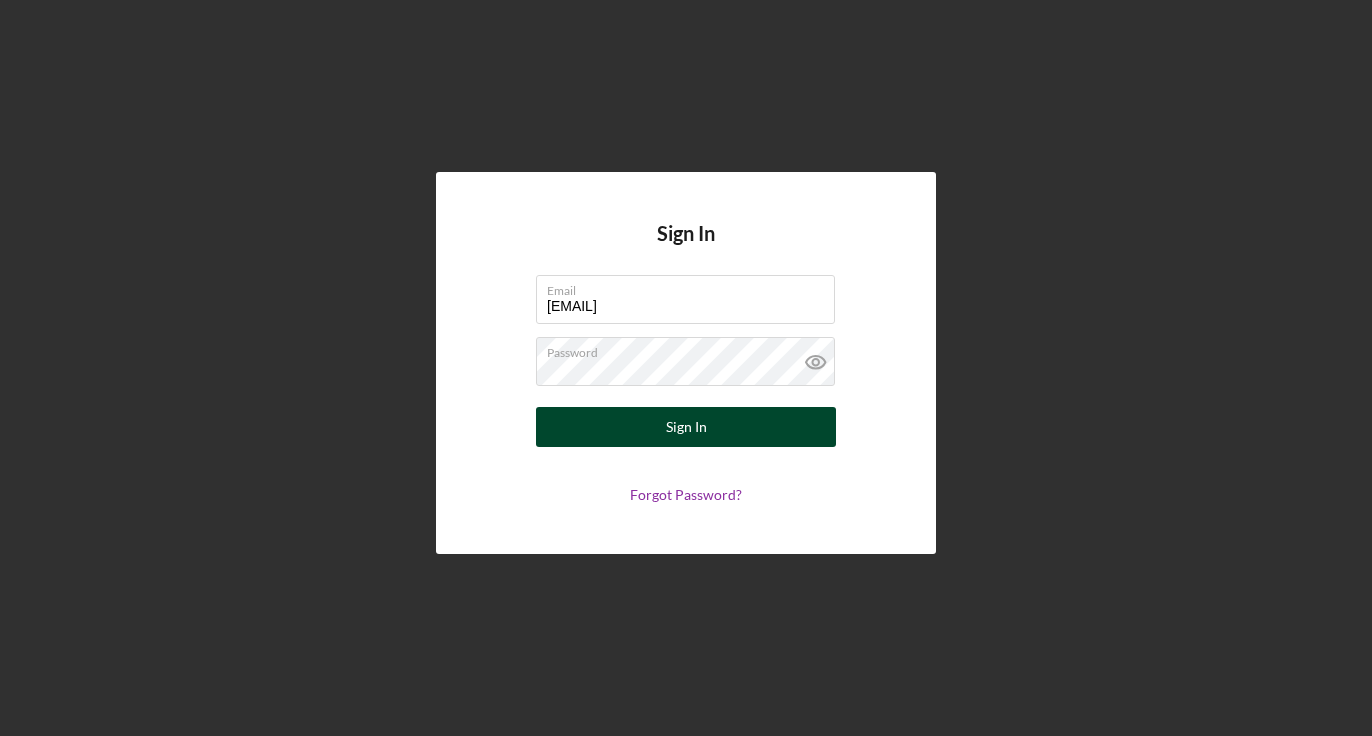 click on "Sign In" at bounding box center [686, 427] 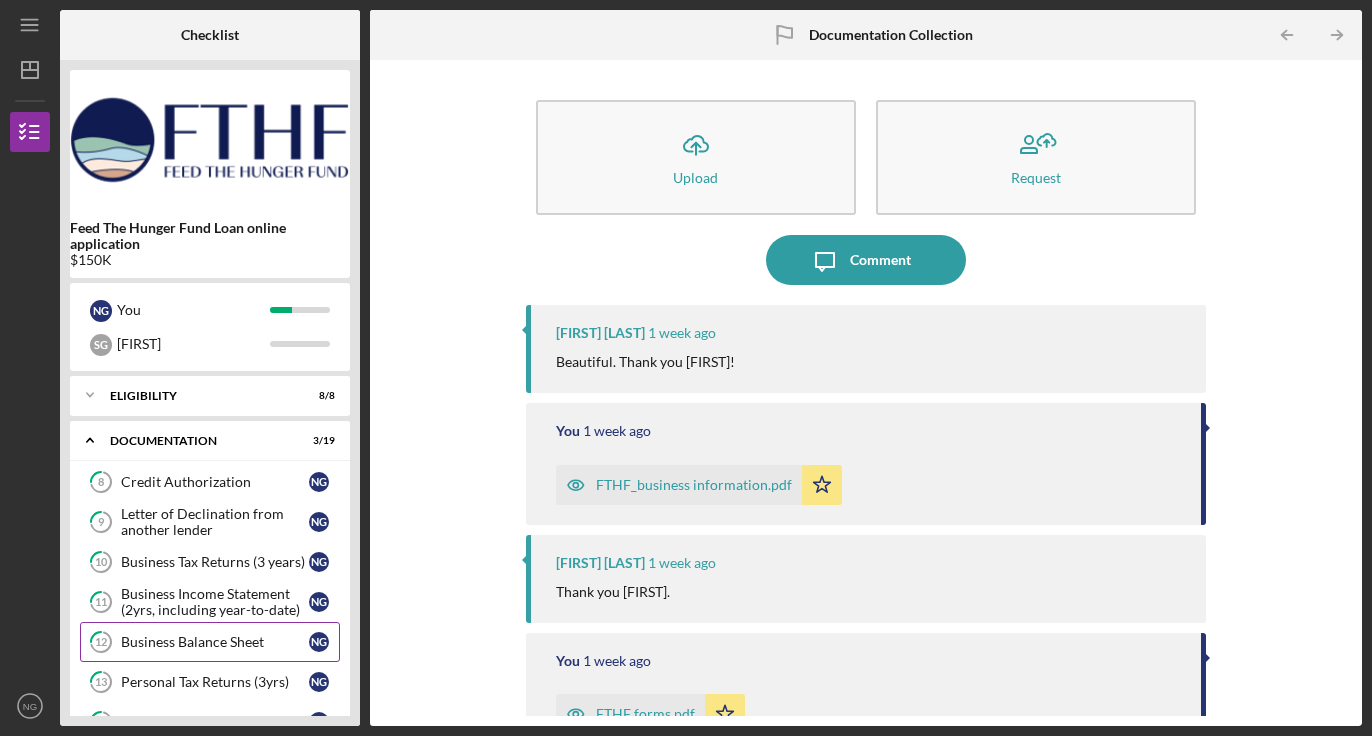 scroll, scrollTop: 0, scrollLeft: 0, axis: both 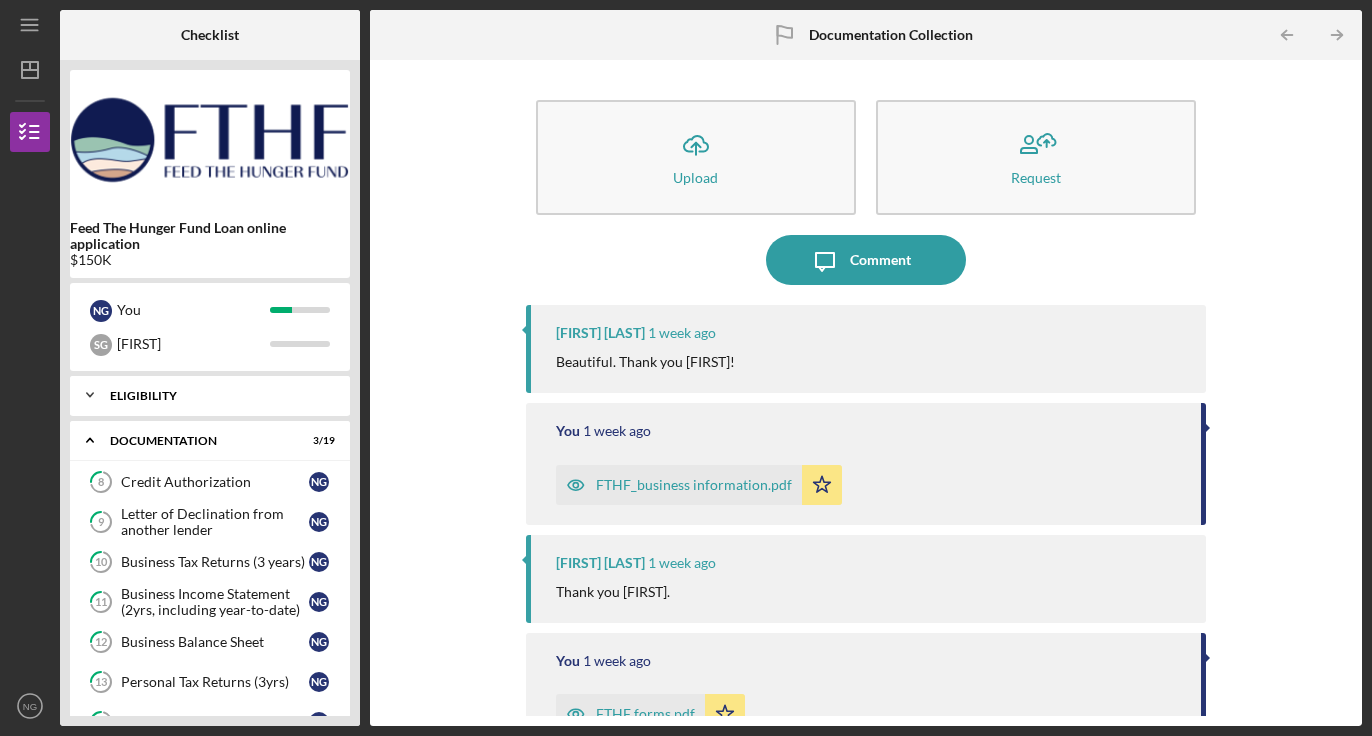 click on "Eligibility" at bounding box center (217, 396) 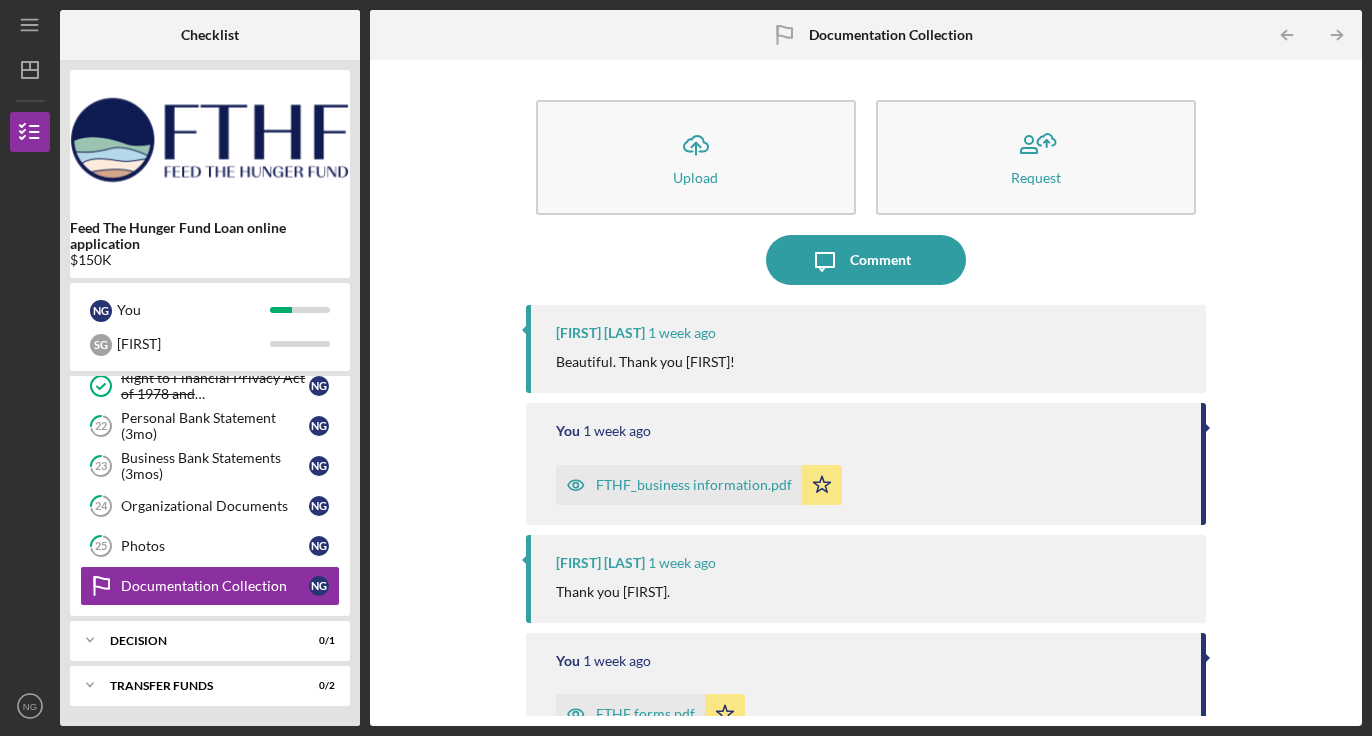 scroll, scrollTop: 947, scrollLeft: 0, axis: vertical 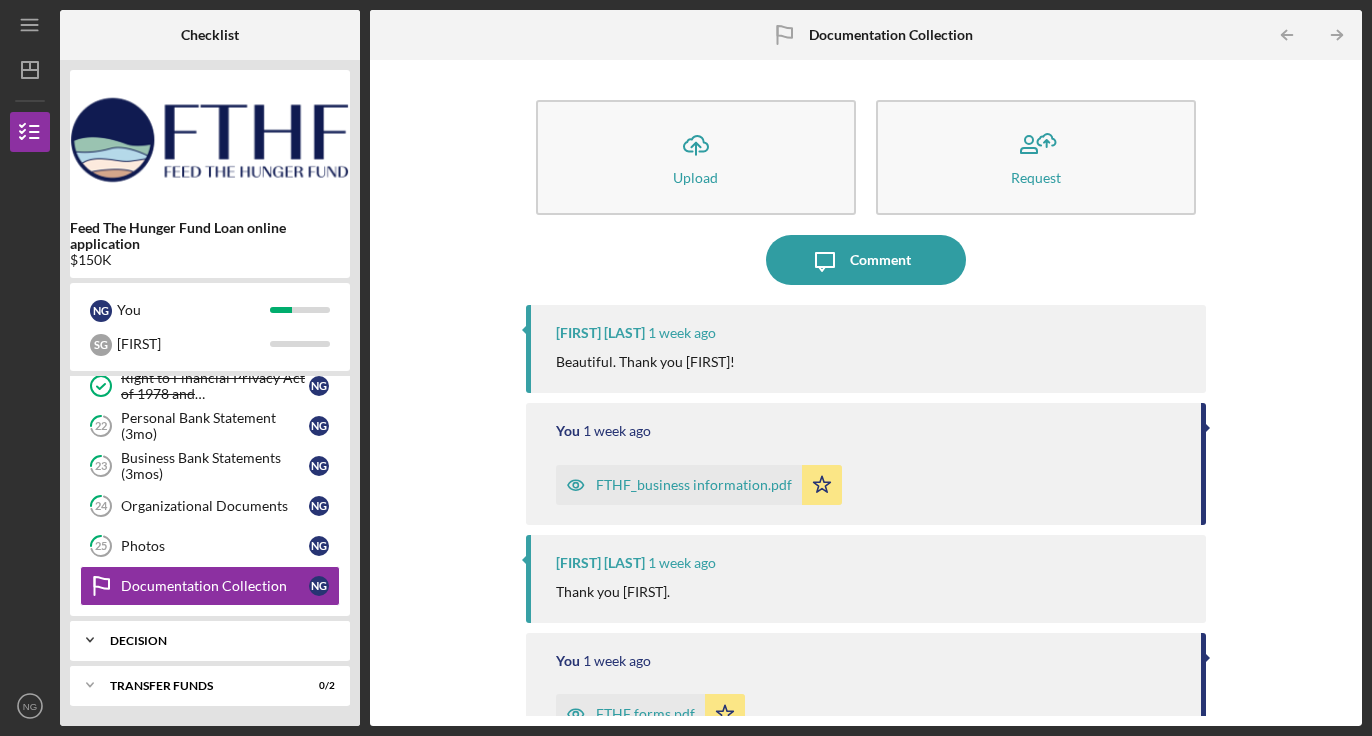 click on "Icon/Expander Decision 0 / 1" at bounding box center [210, 640] 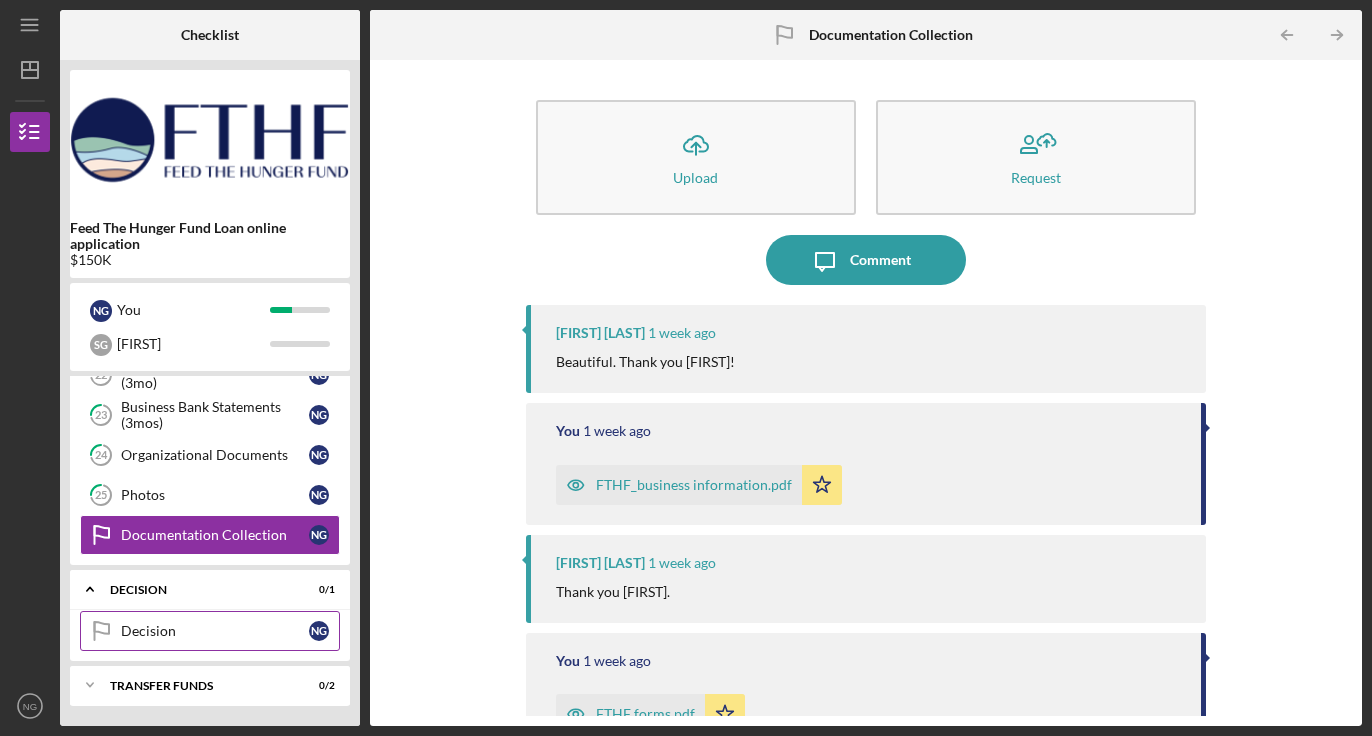 scroll, scrollTop: 998, scrollLeft: 0, axis: vertical 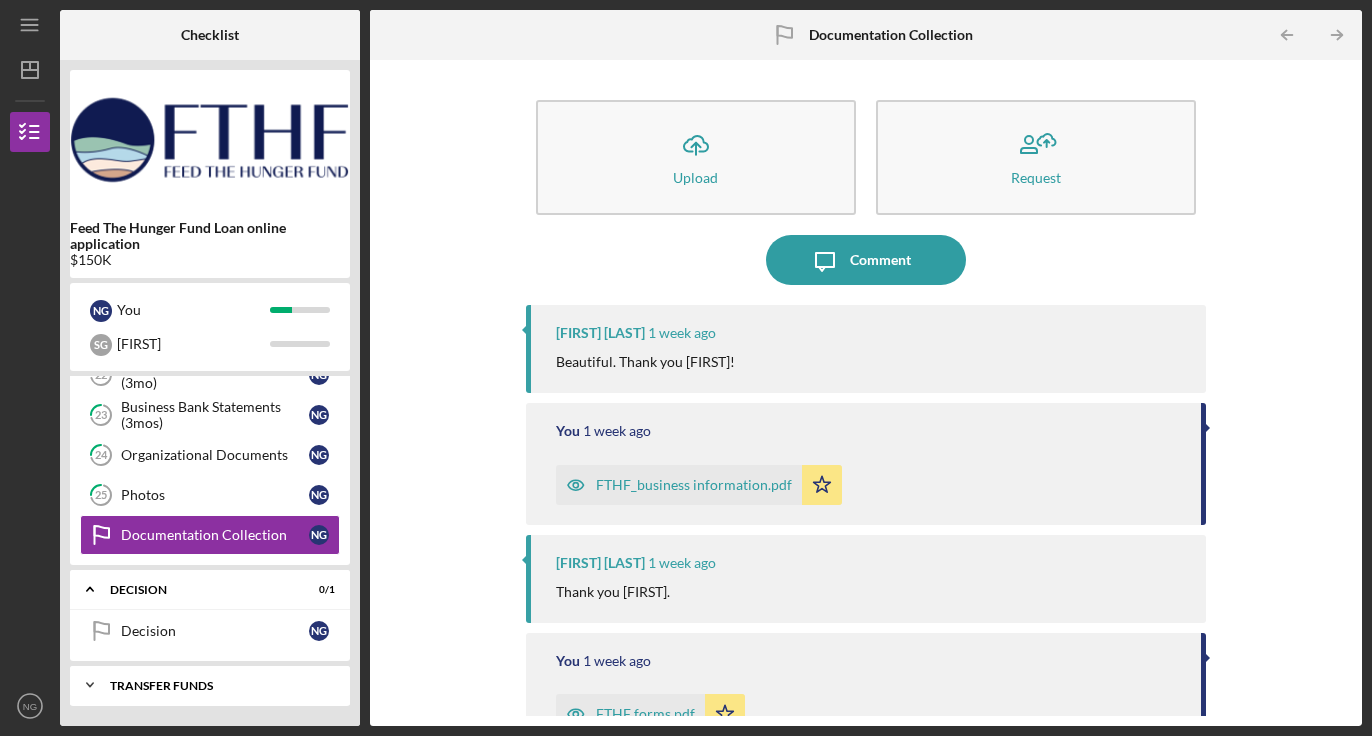 click on "Transfer Funds" at bounding box center [217, 686] 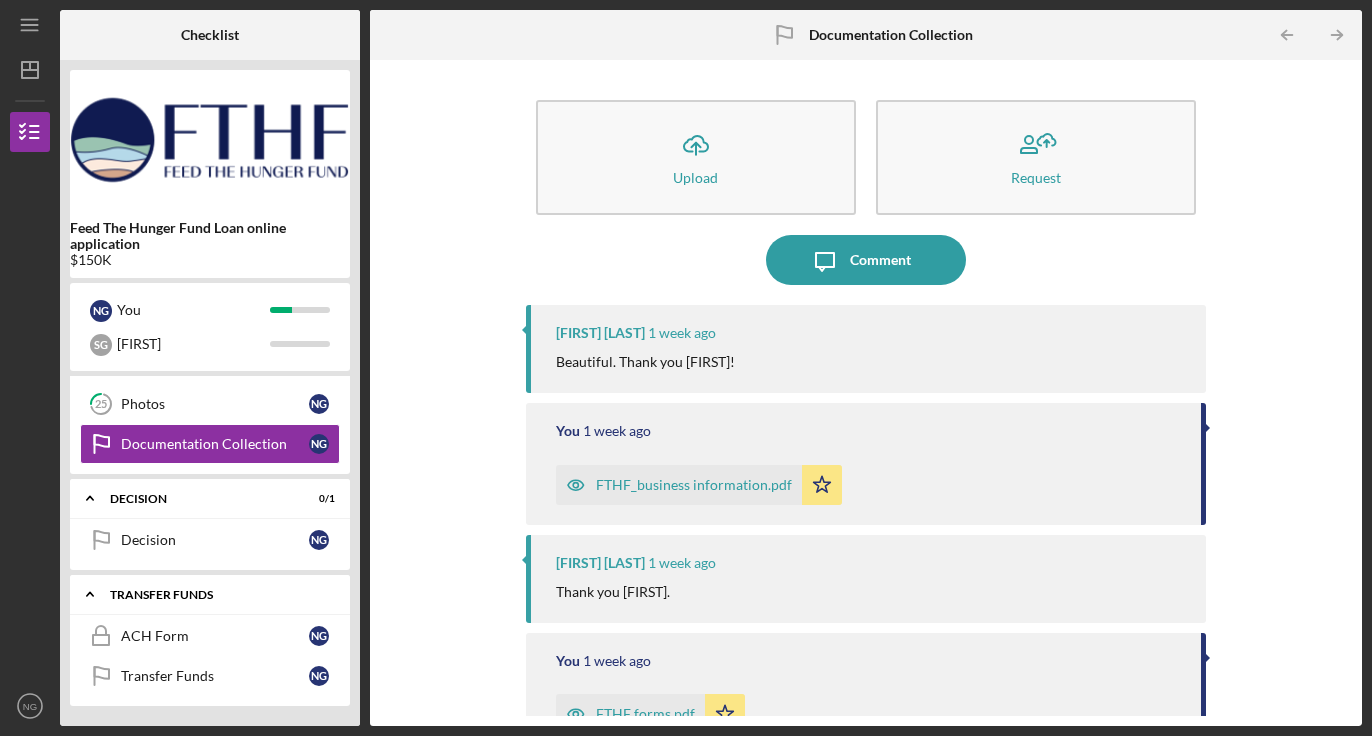 scroll, scrollTop: 1089, scrollLeft: 0, axis: vertical 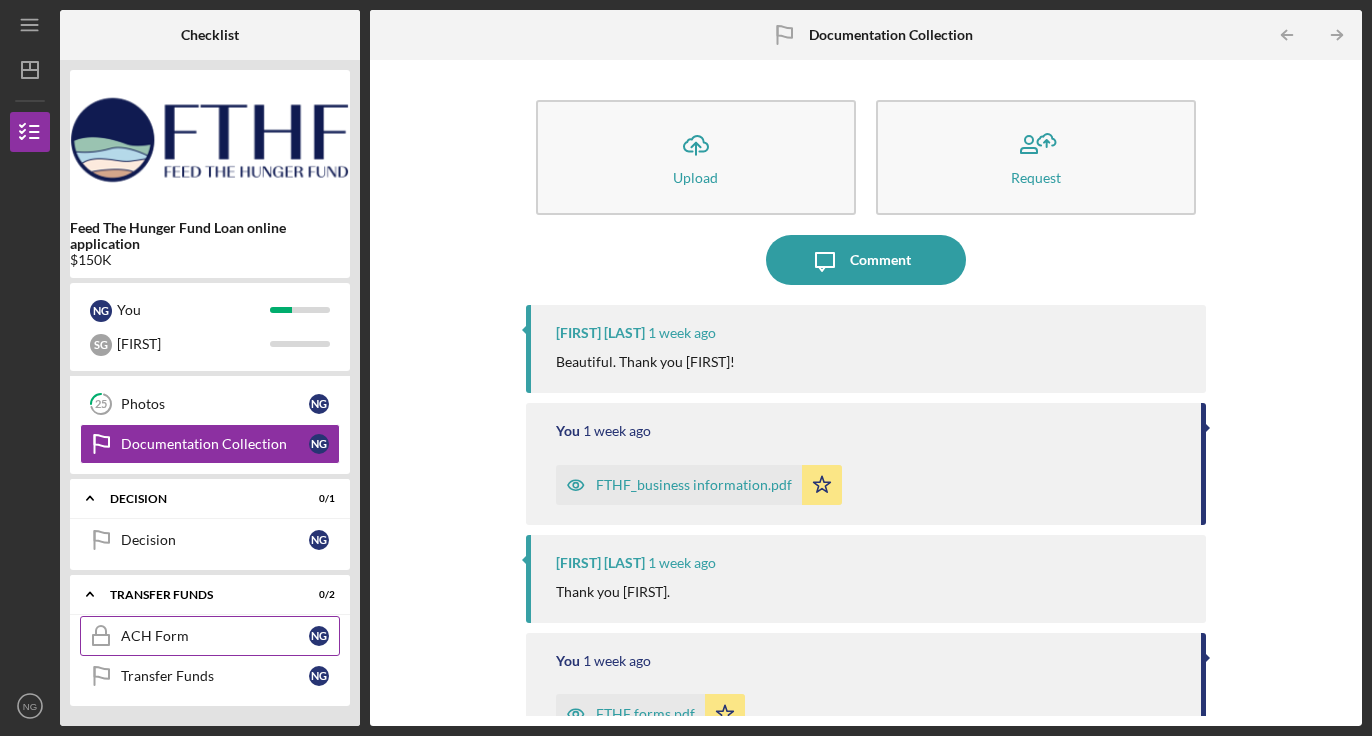 click on "ACH Form" at bounding box center (215, 636) 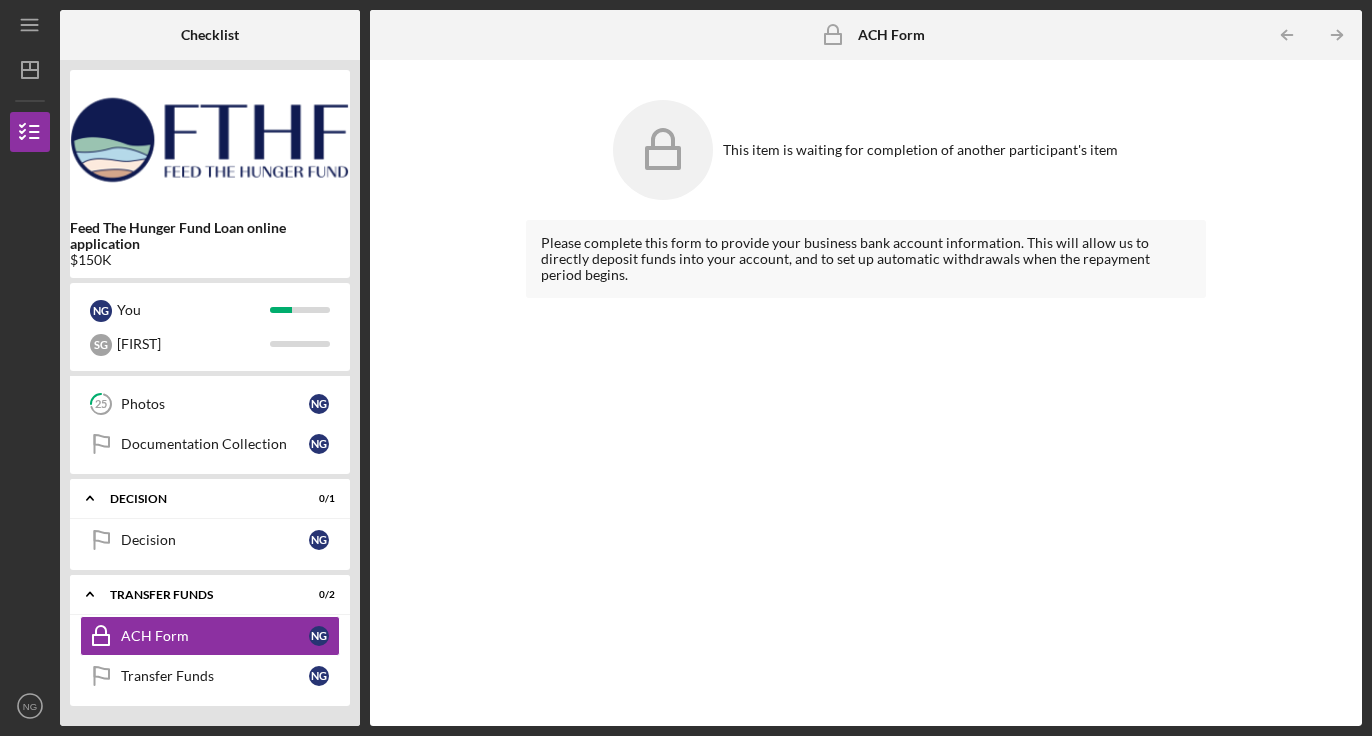 click 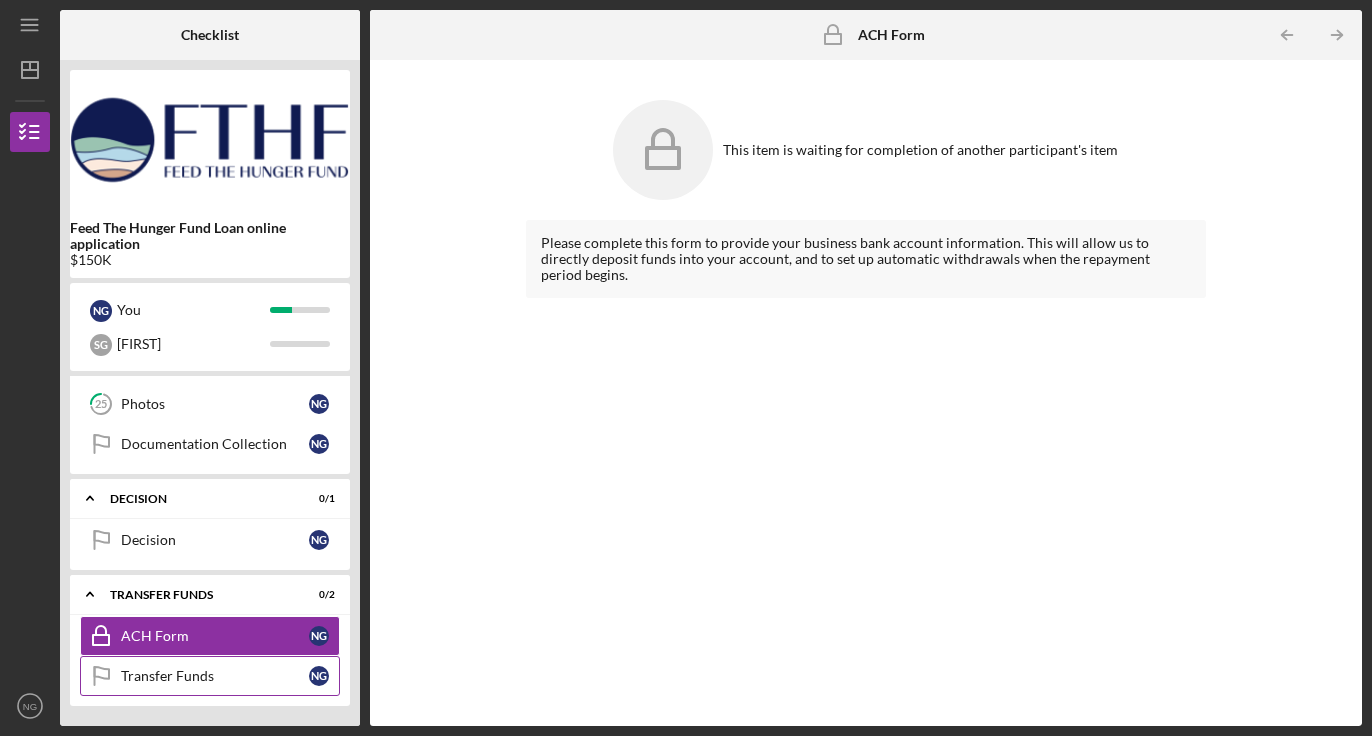 click on "Transfer Funds" at bounding box center (215, 676) 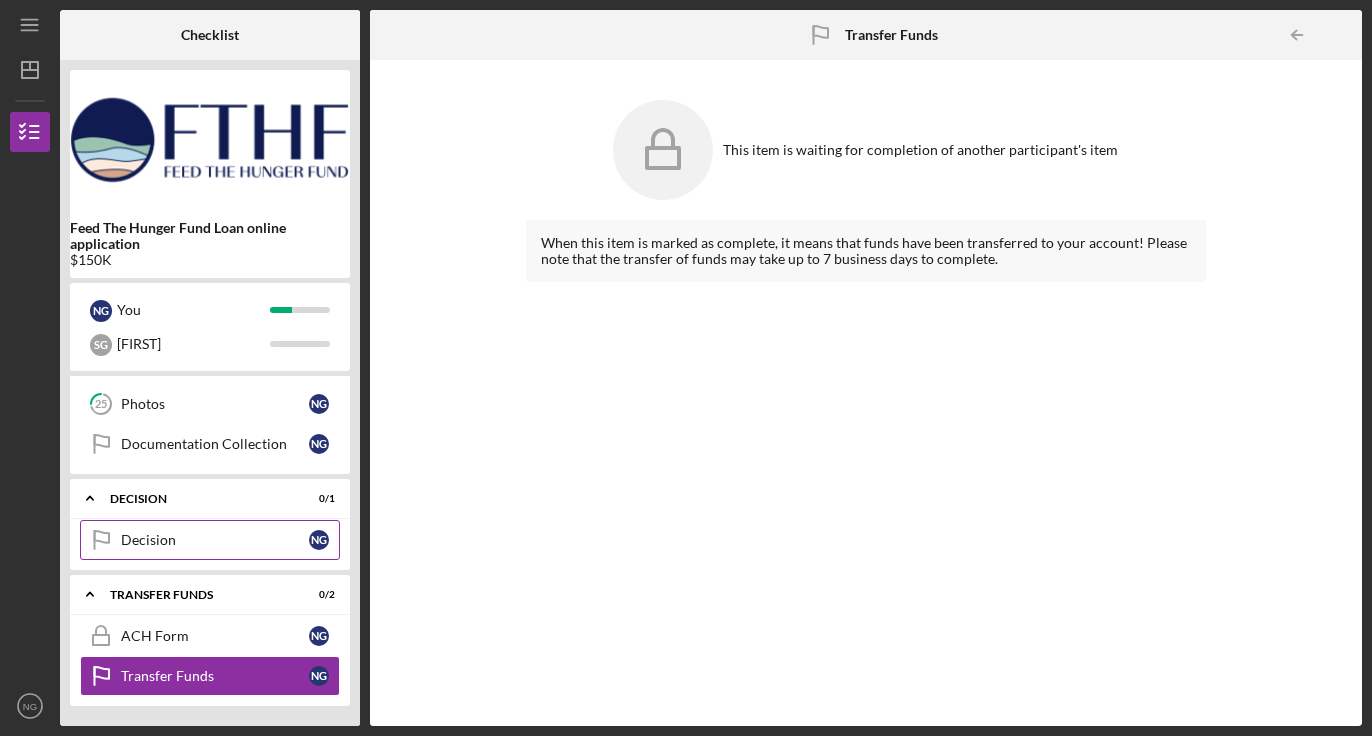 click on "Decision" at bounding box center [215, 540] 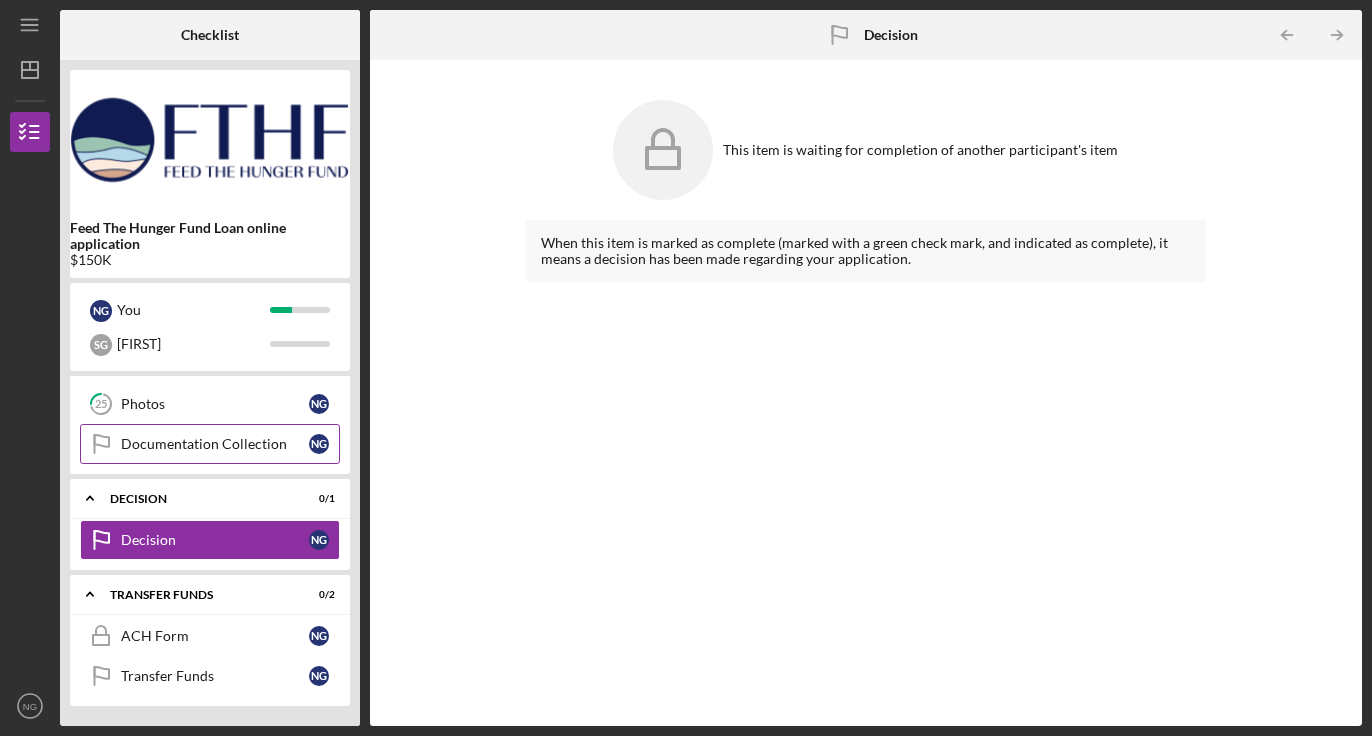 click on "Documentation Collection Documentation Collection N G" at bounding box center (210, 444) 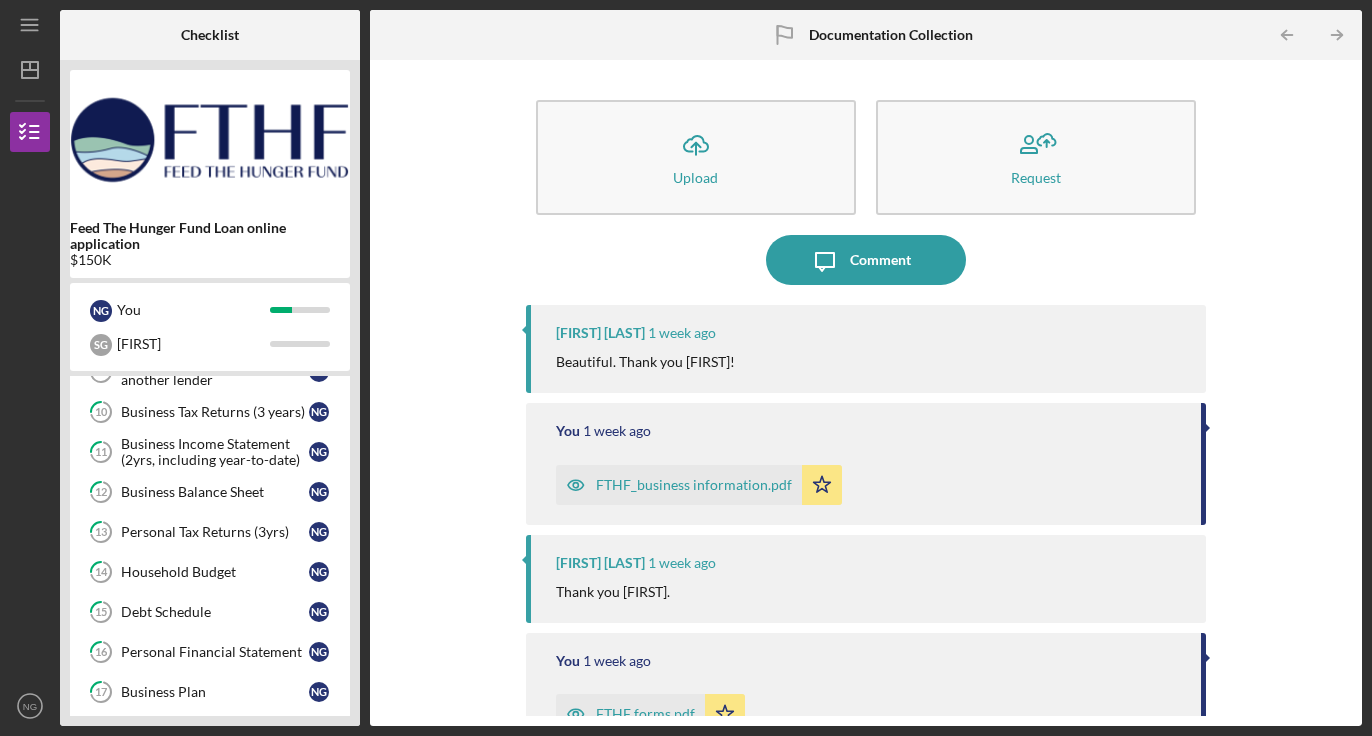 scroll, scrollTop: 343, scrollLeft: 0, axis: vertical 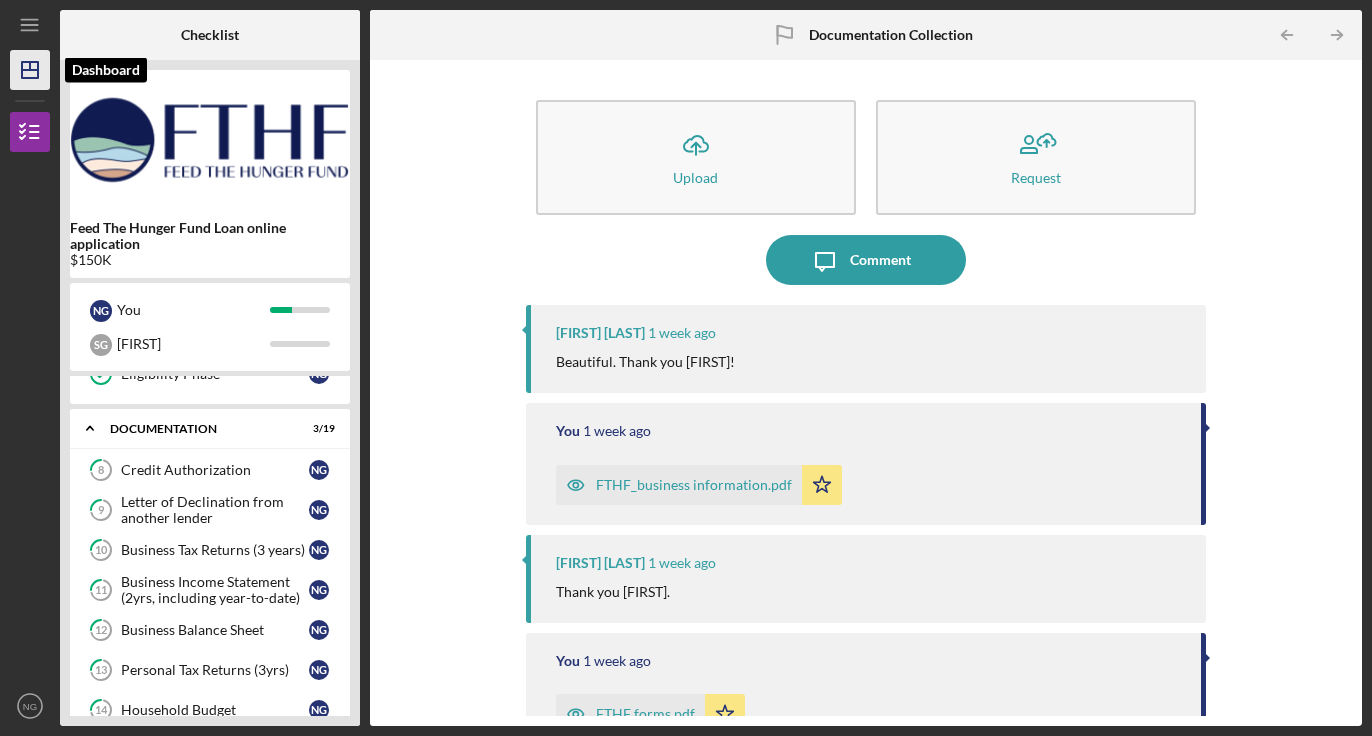 click on "Icon/Dashboard" 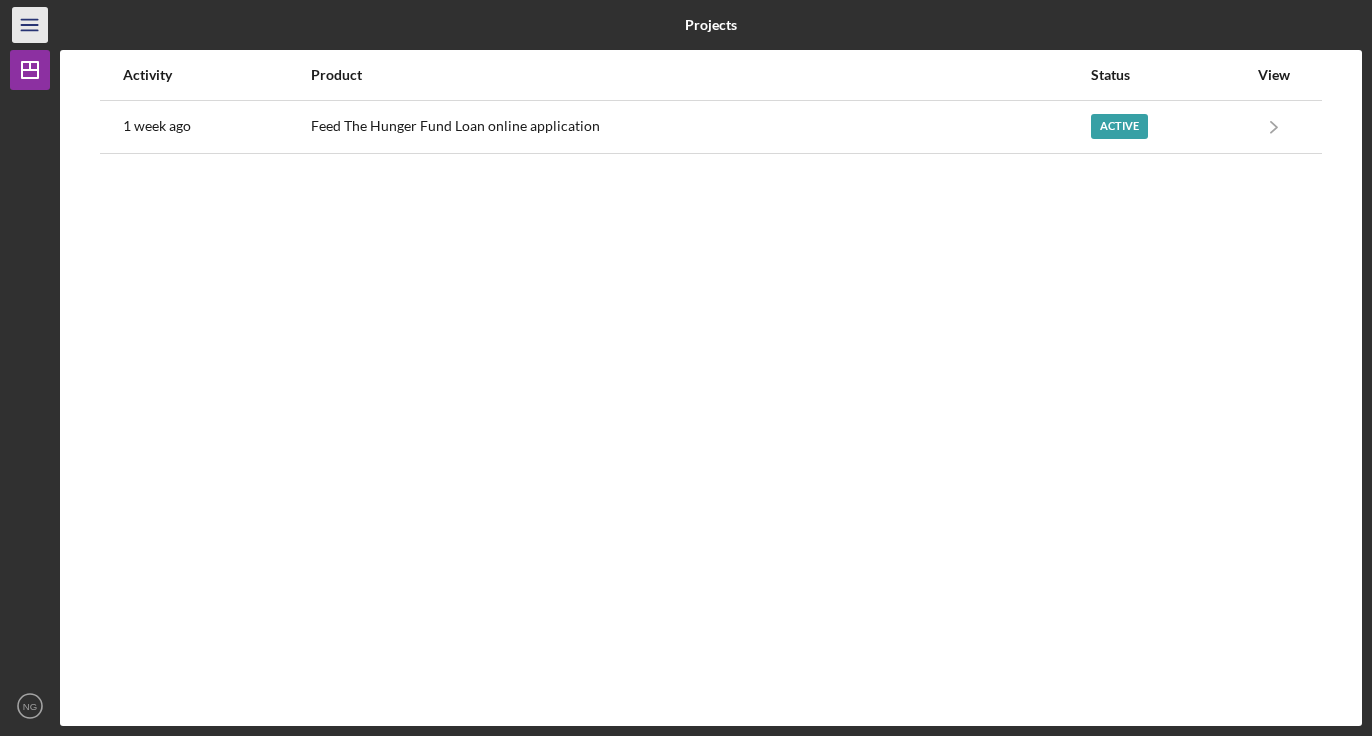 click on "Icon/Menu" 